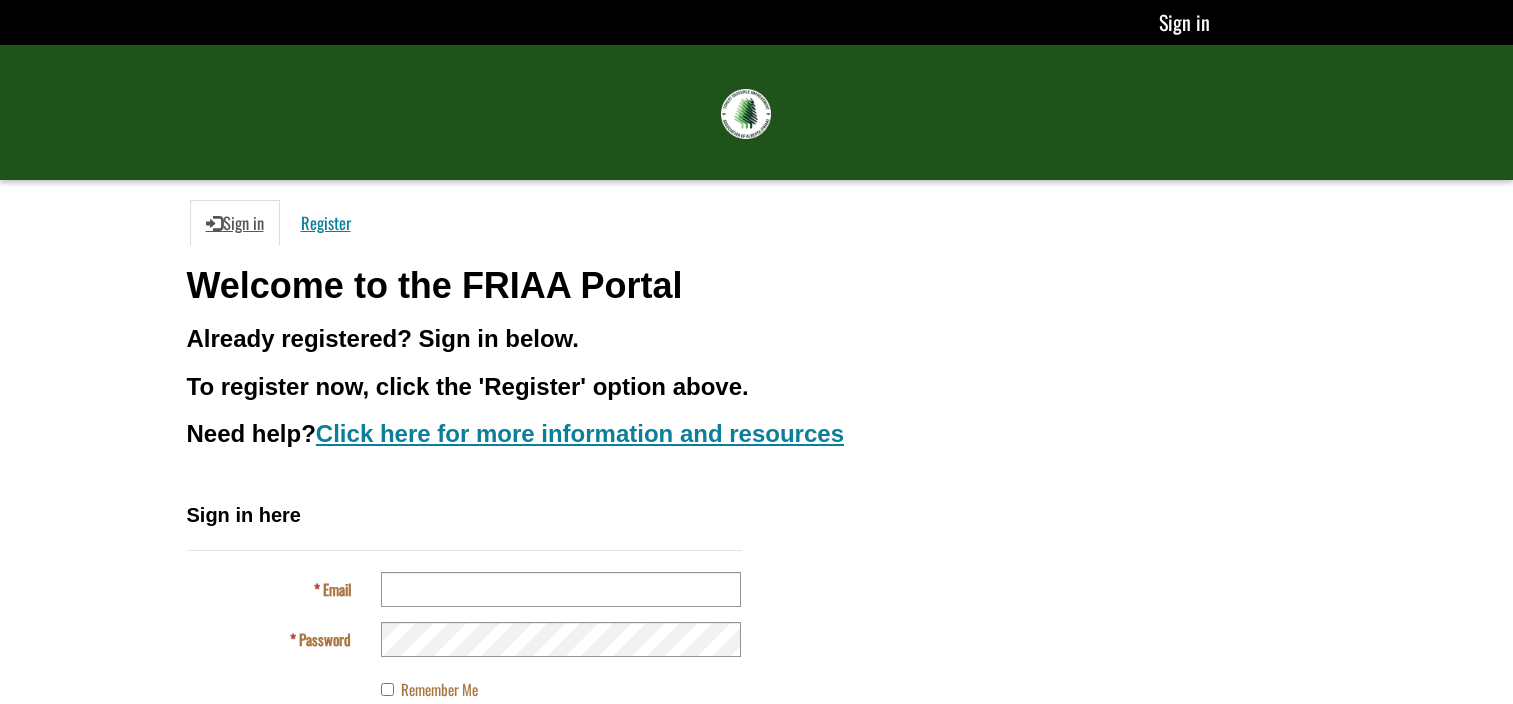 scroll, scrollTop: 0, scrollLeft: 0, axis: both 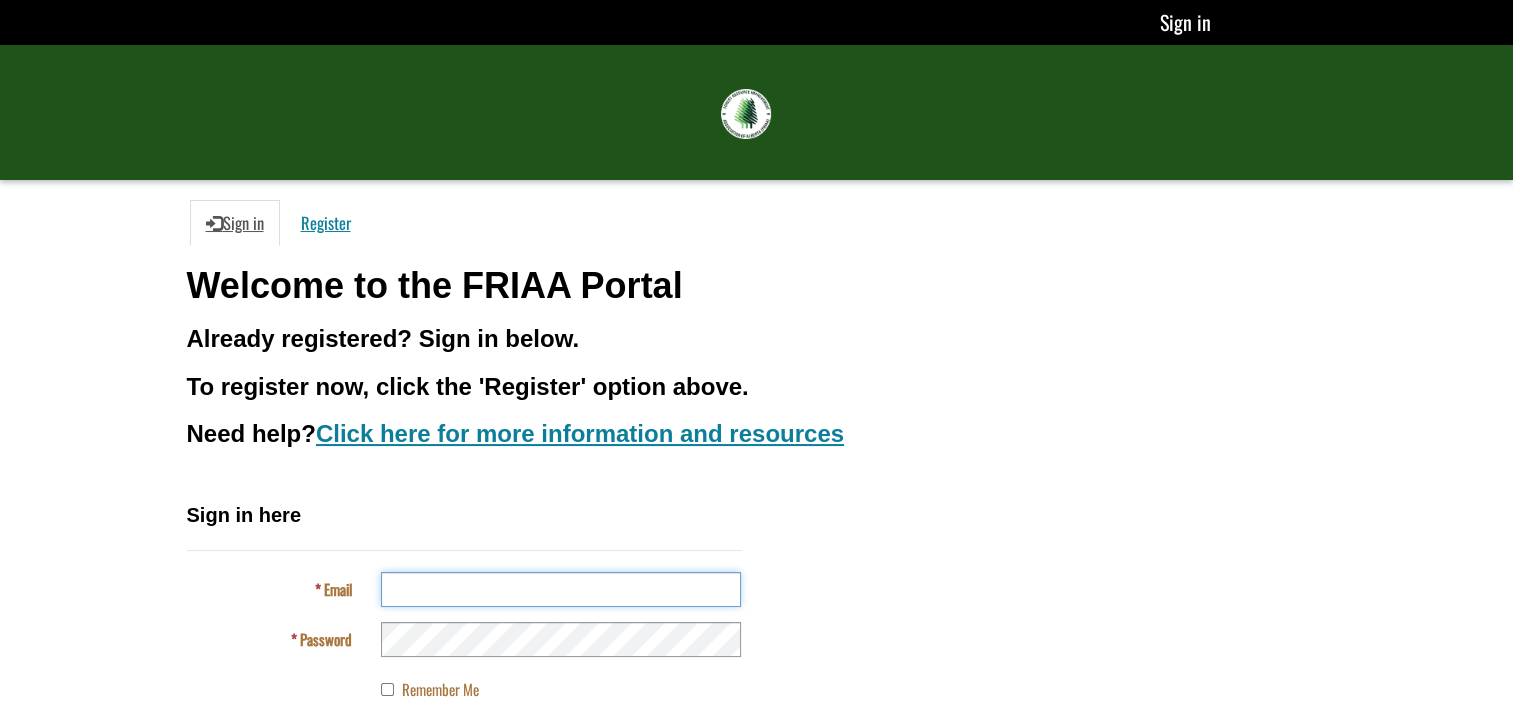 click on "Email" at bounding box center (561, 589) 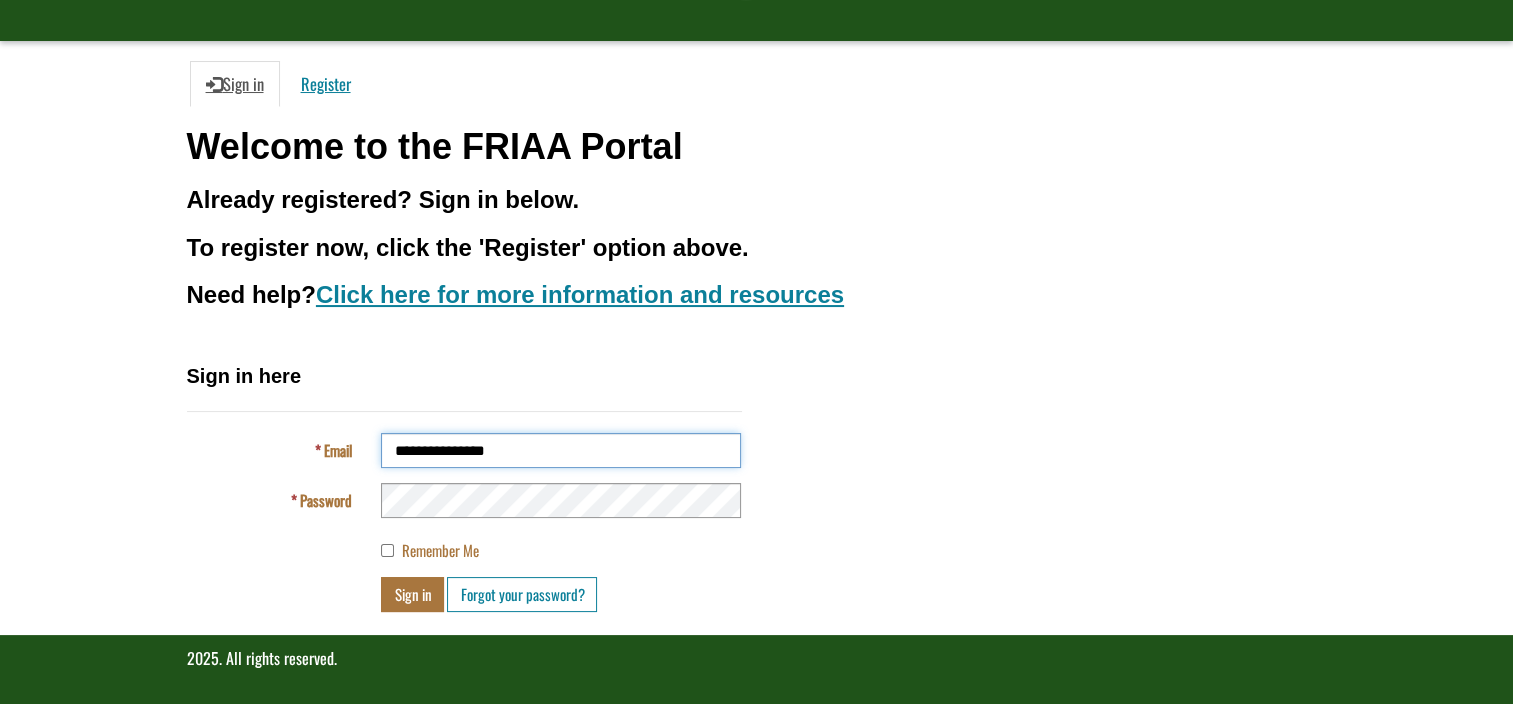 scroll, scrollTop: 140, scrollLeft: 0, axis: vertical 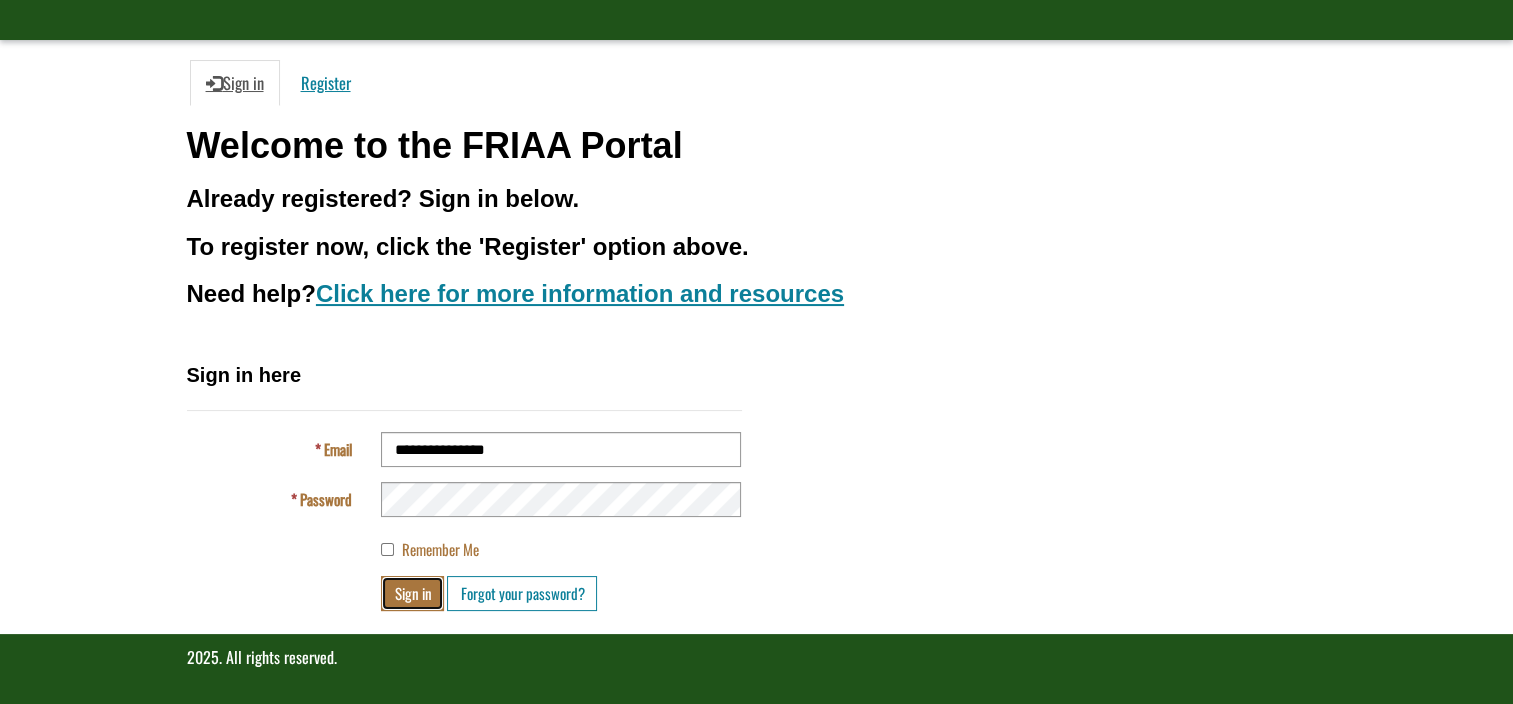 click on "Sign in" at bounding box center [412, 593] 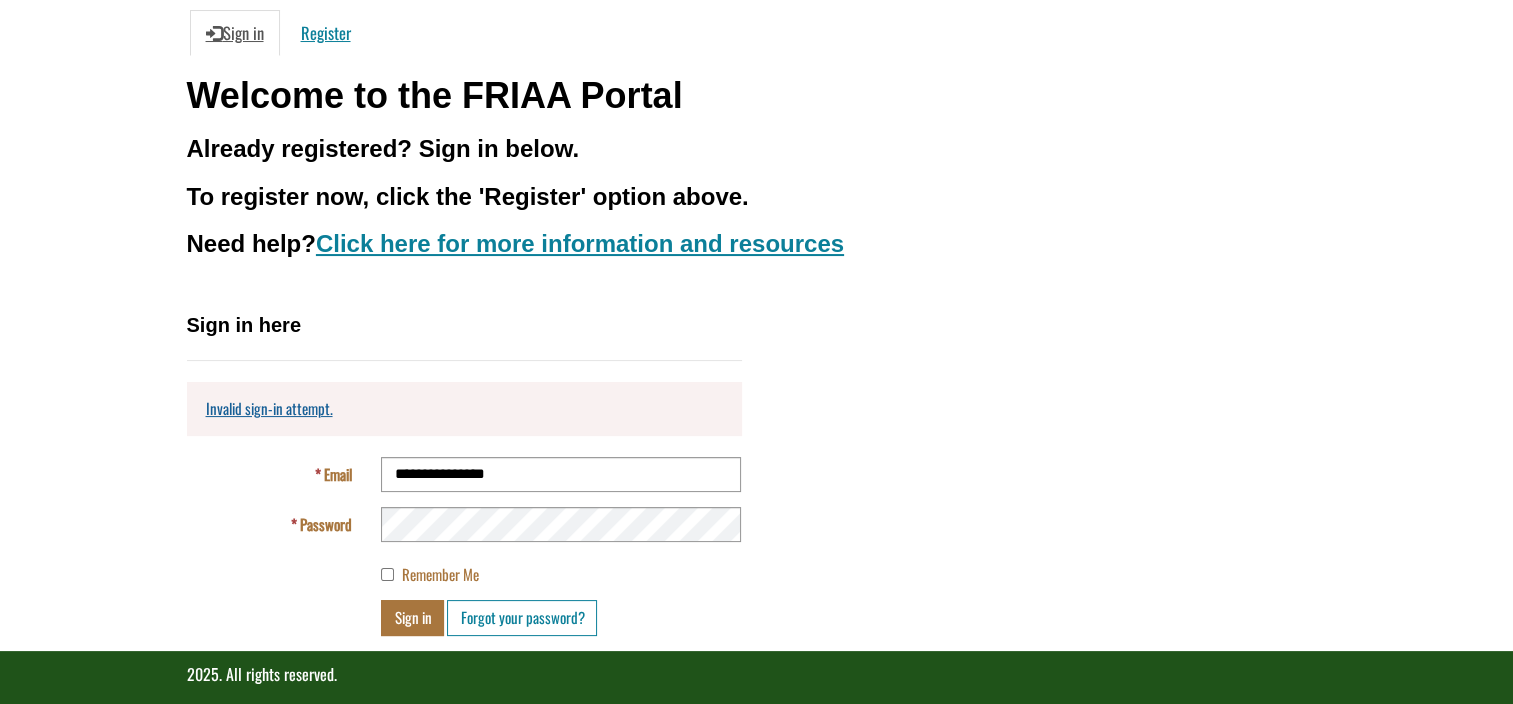 scroll, scrollTop: 200, scrollLeft: 0, axis: vertical 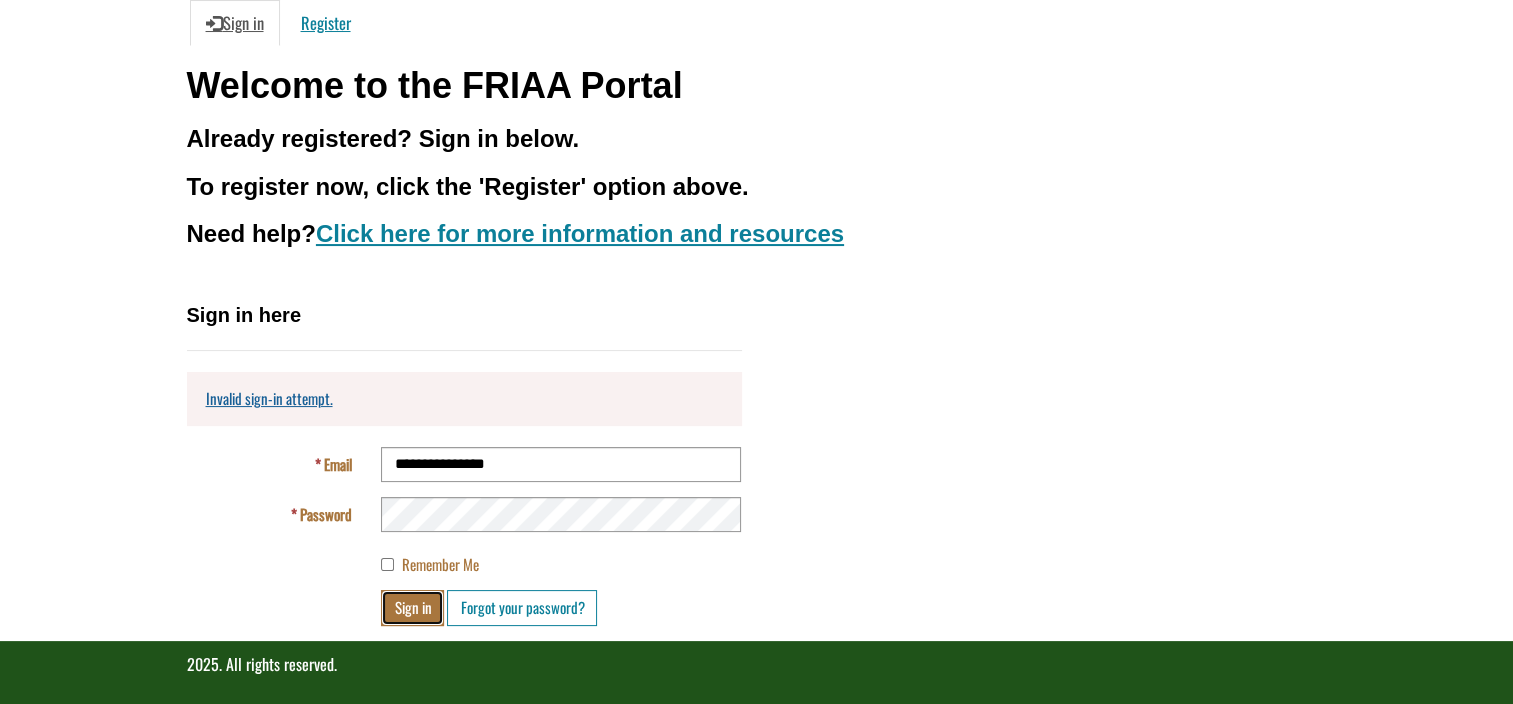 click on "Sign in" at bounding box center [412, 607] 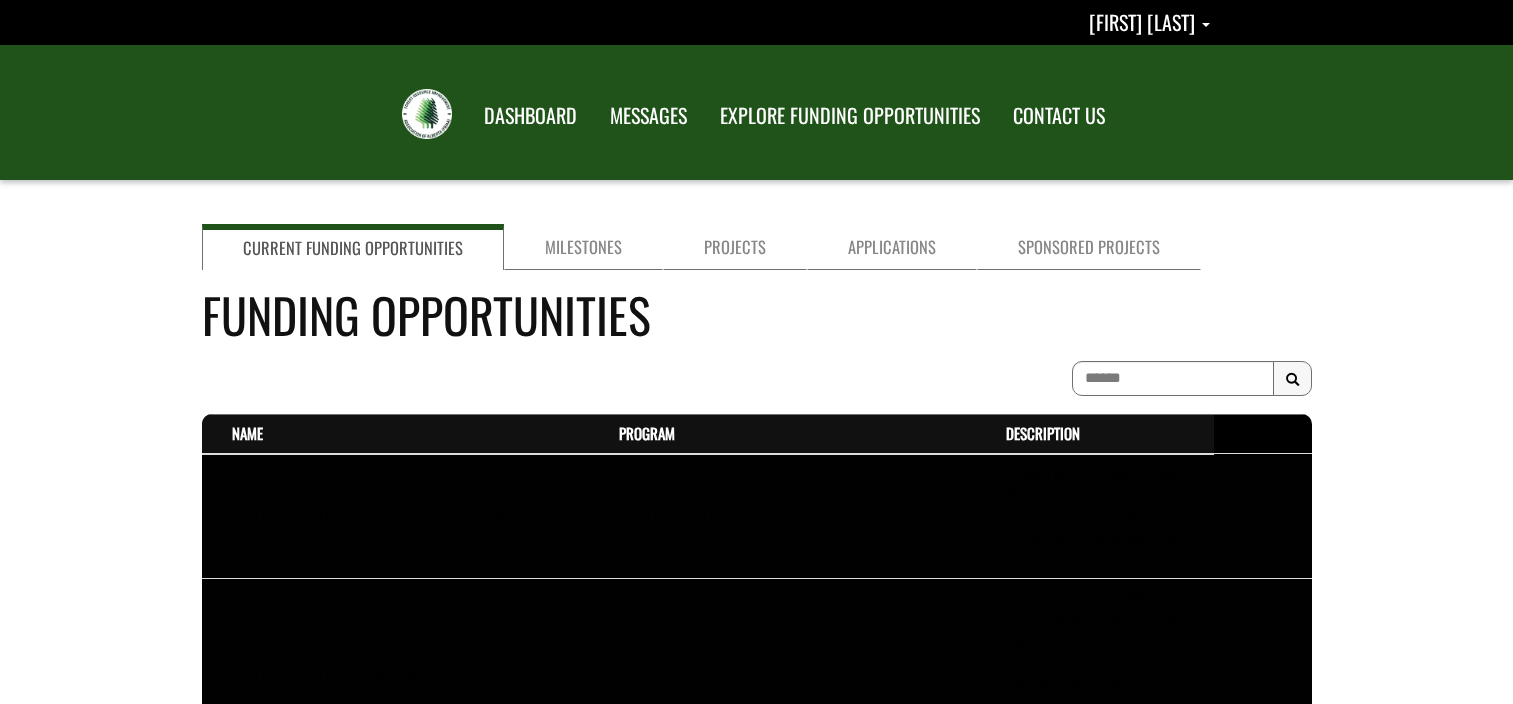 scroll, scrollTop: 0, scrollLeft: 0, axis: both 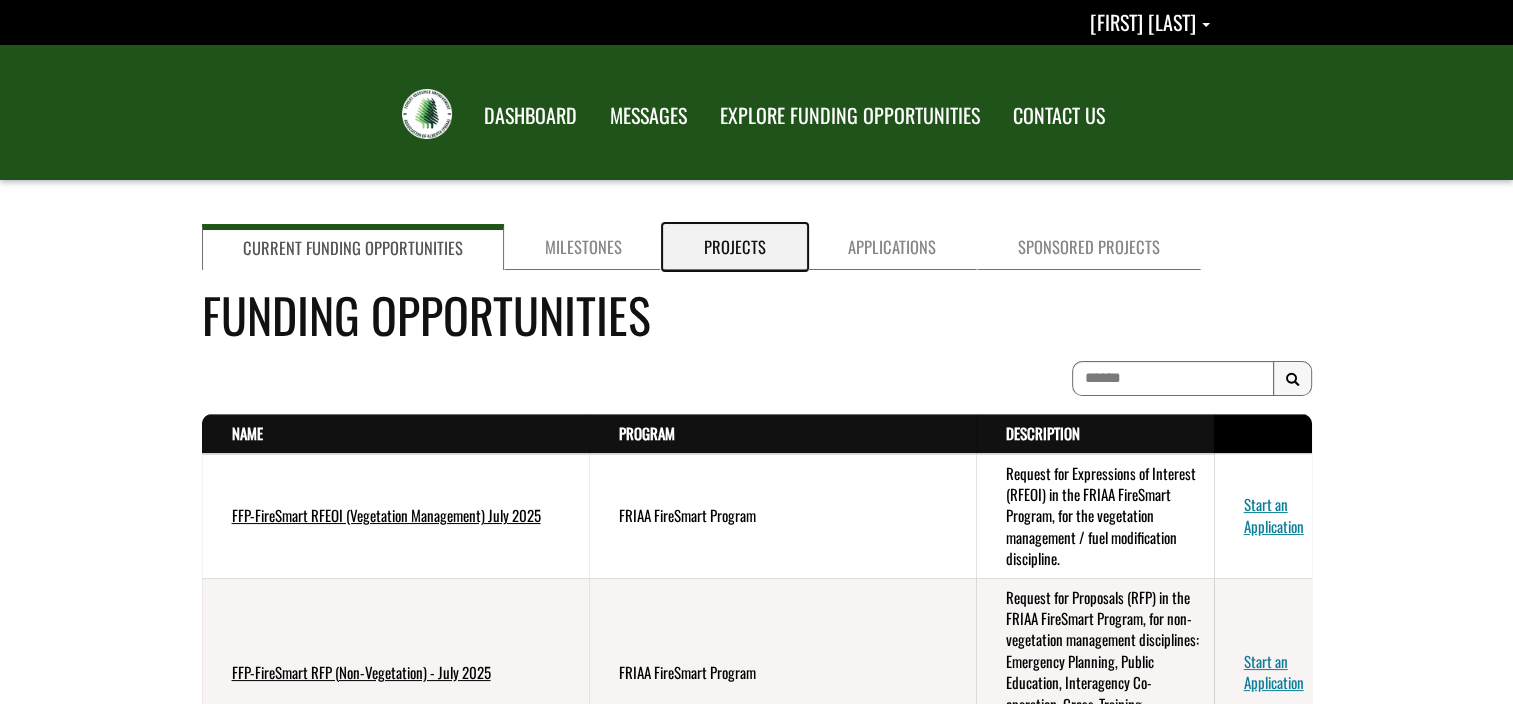 click on "Projects" at bounding box center [735, 247] 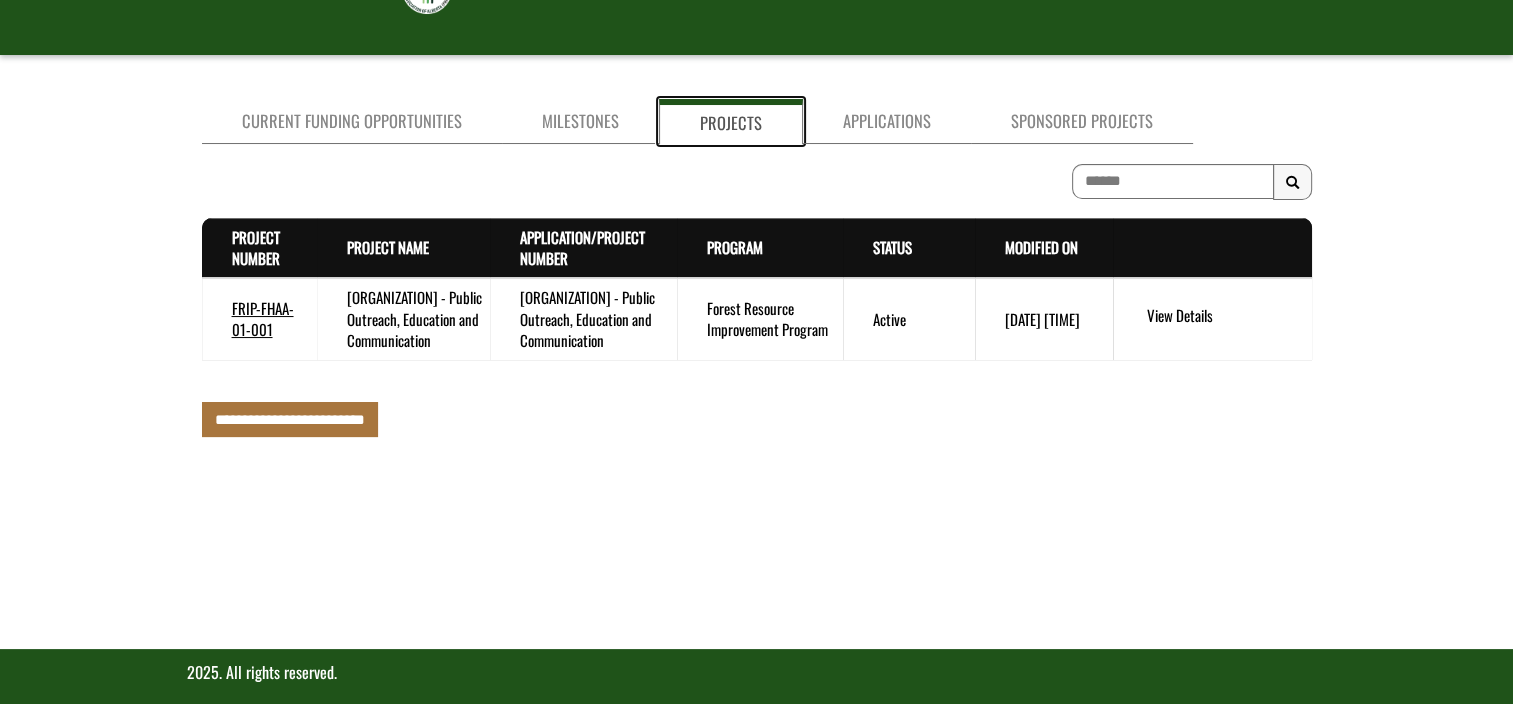 scroll, scrollTop: 140, scrollLeft: 0, axis: vertical 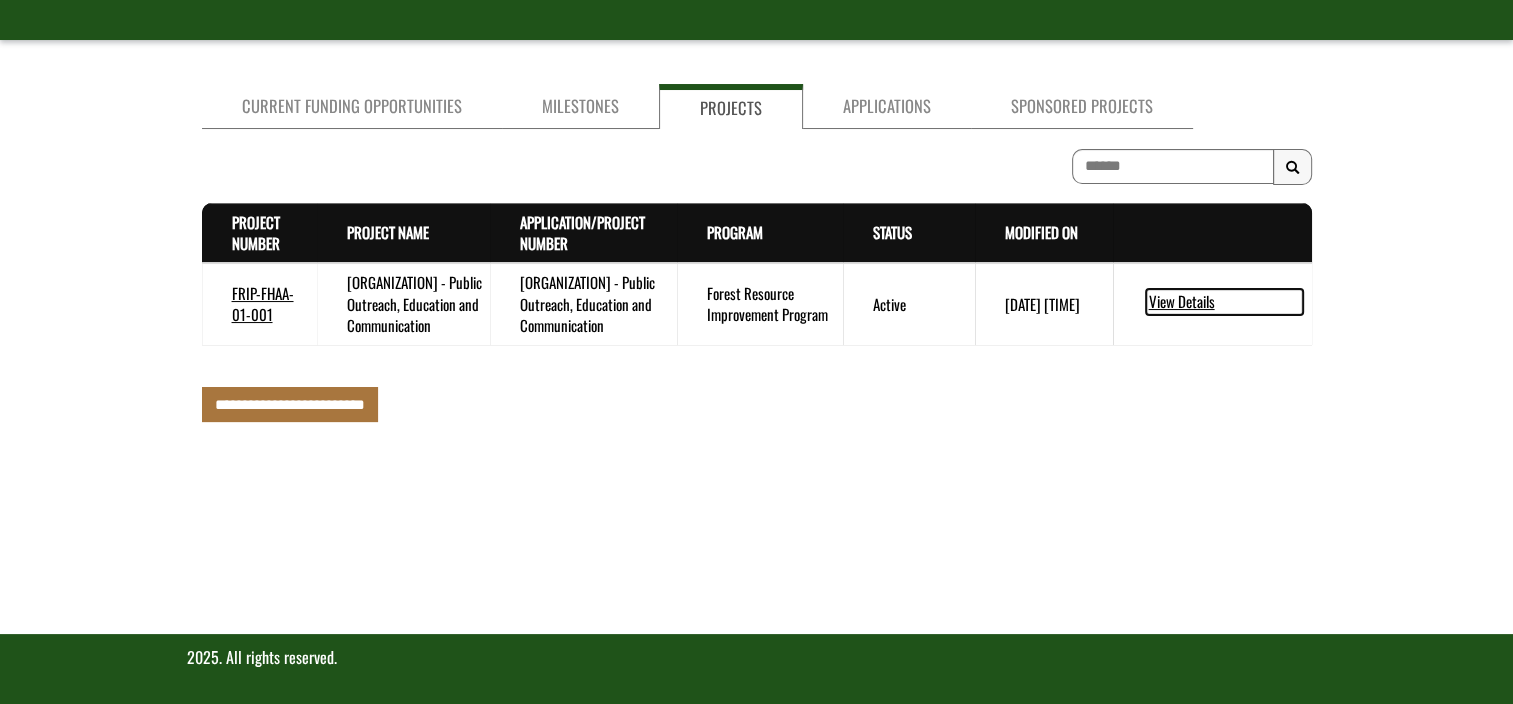 click on "View Details" at bounding box center [1224, 302] 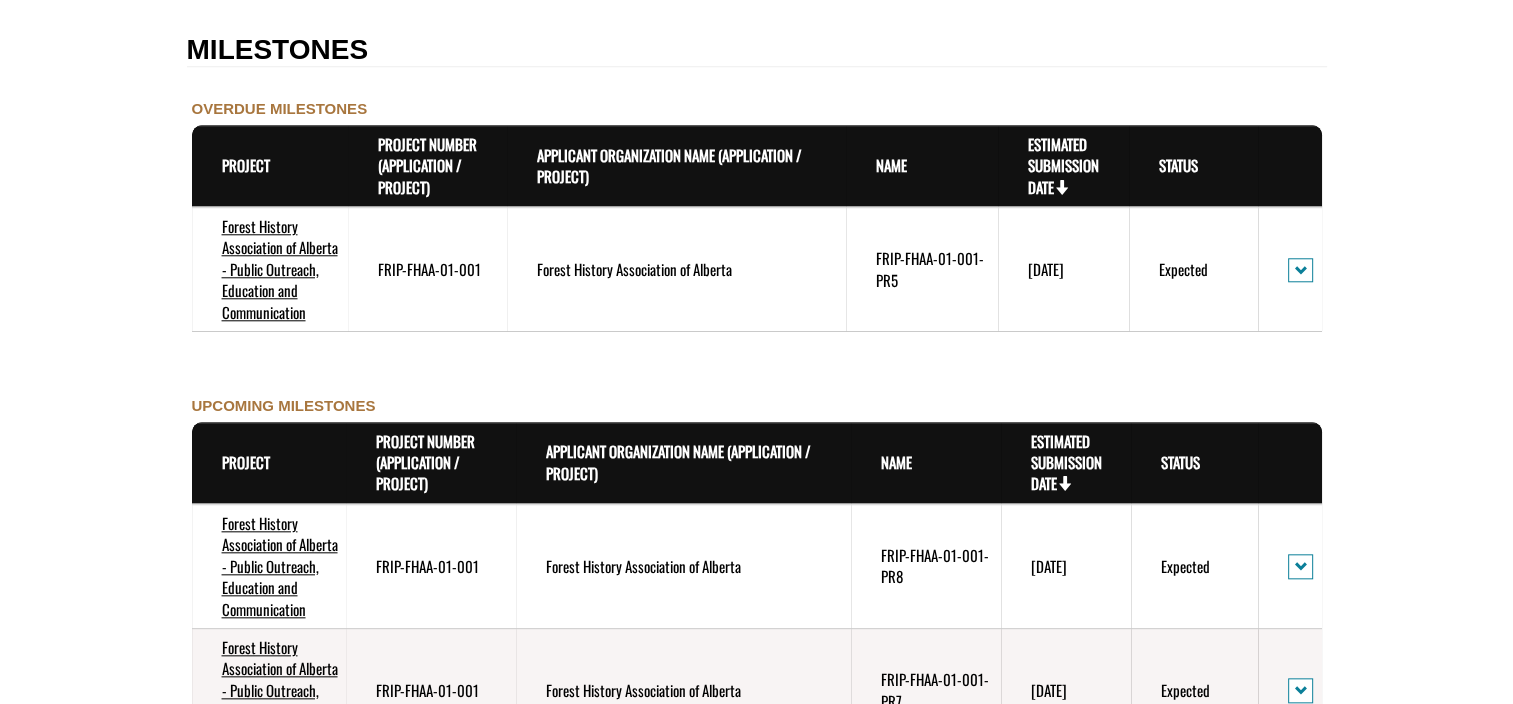 scroll, scrollTop: 1900, scrollLeft: 0, axis: vertical 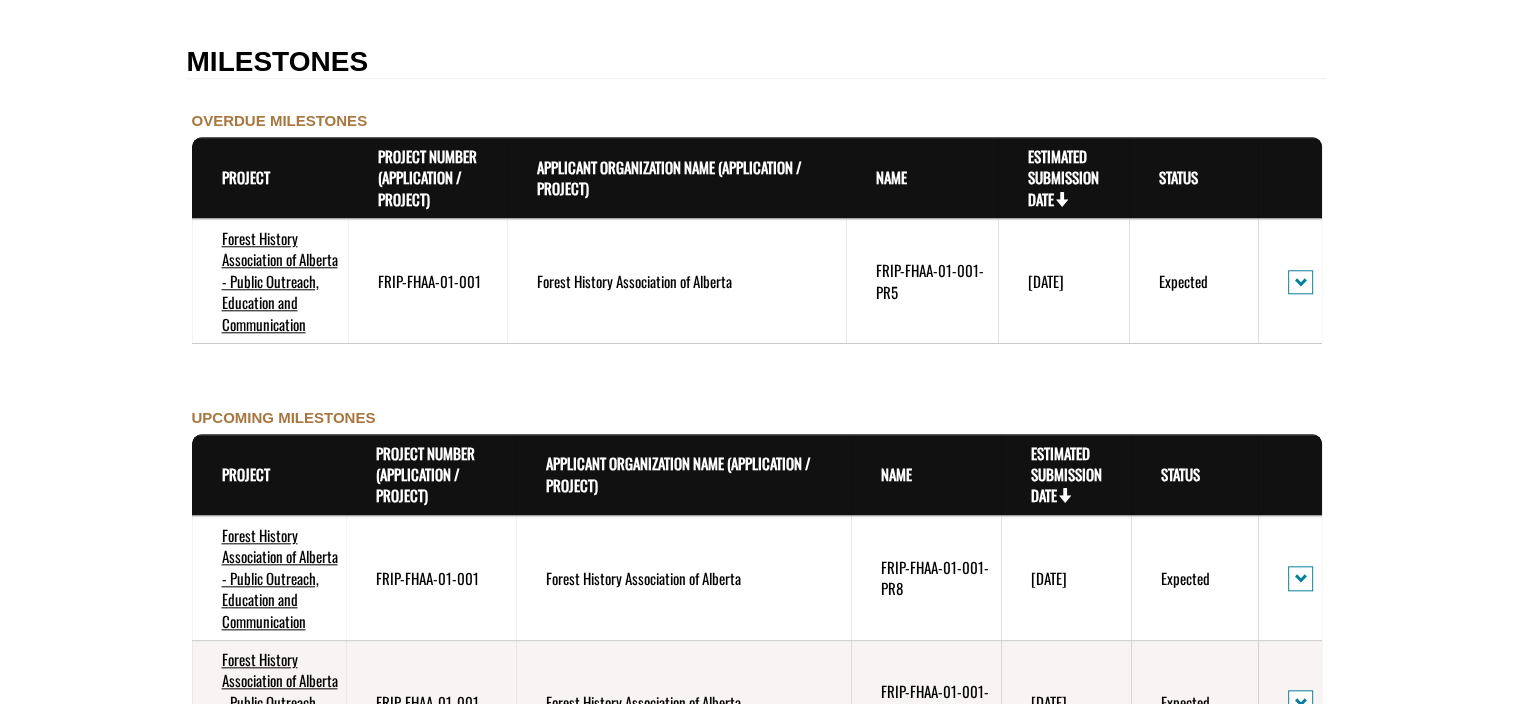 click on "Forest History Association of Alberta" at bounding box center (676, 281) 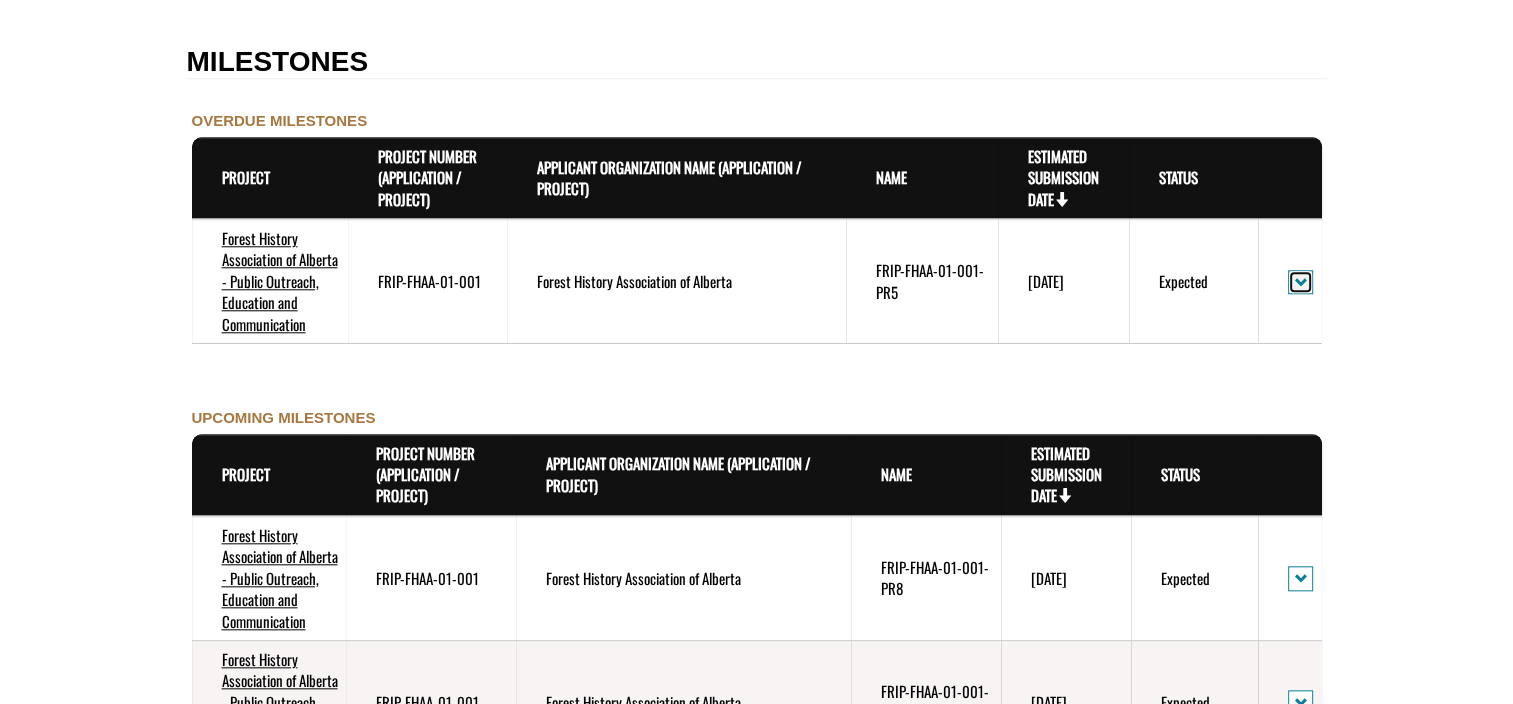 click at bounding box center [1300, 282] 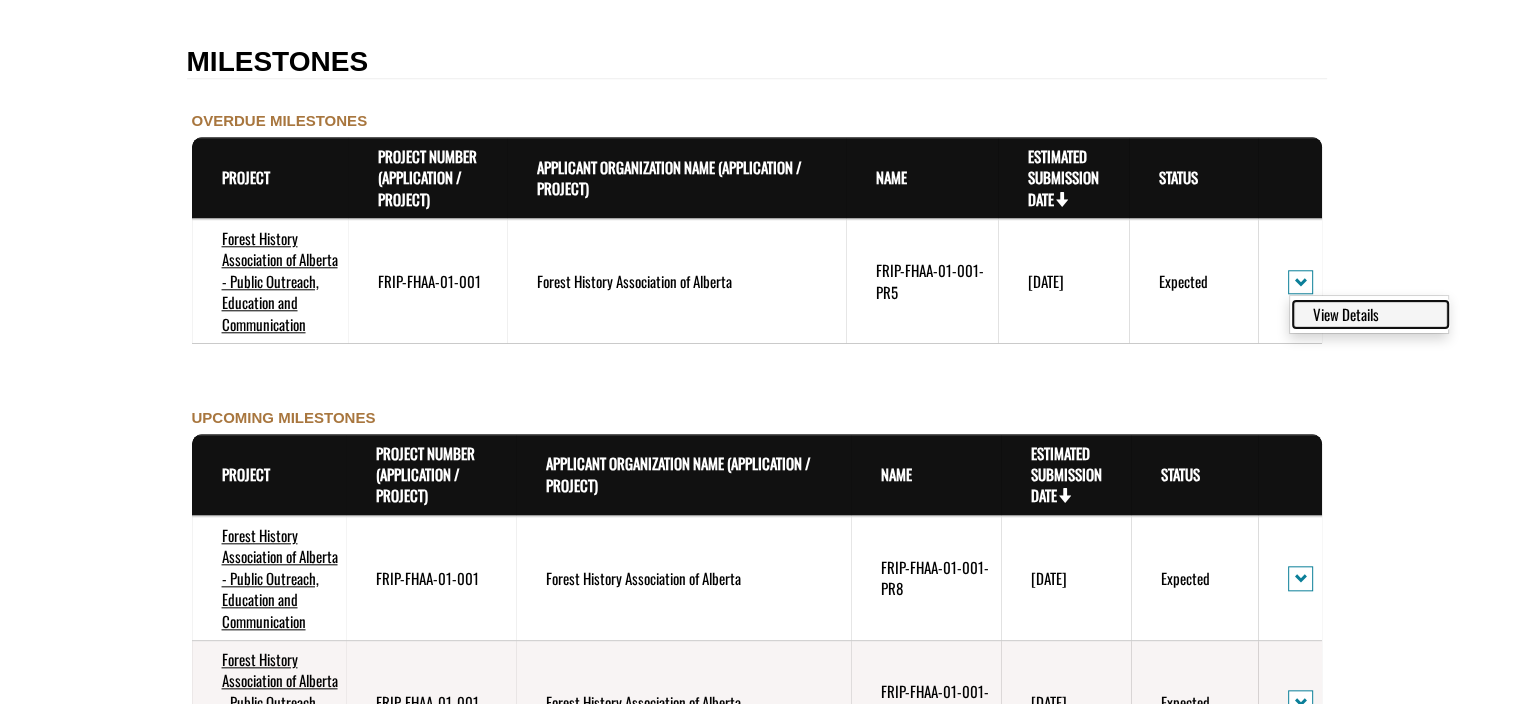click on "View Details" at bounding box center [1370, 314] 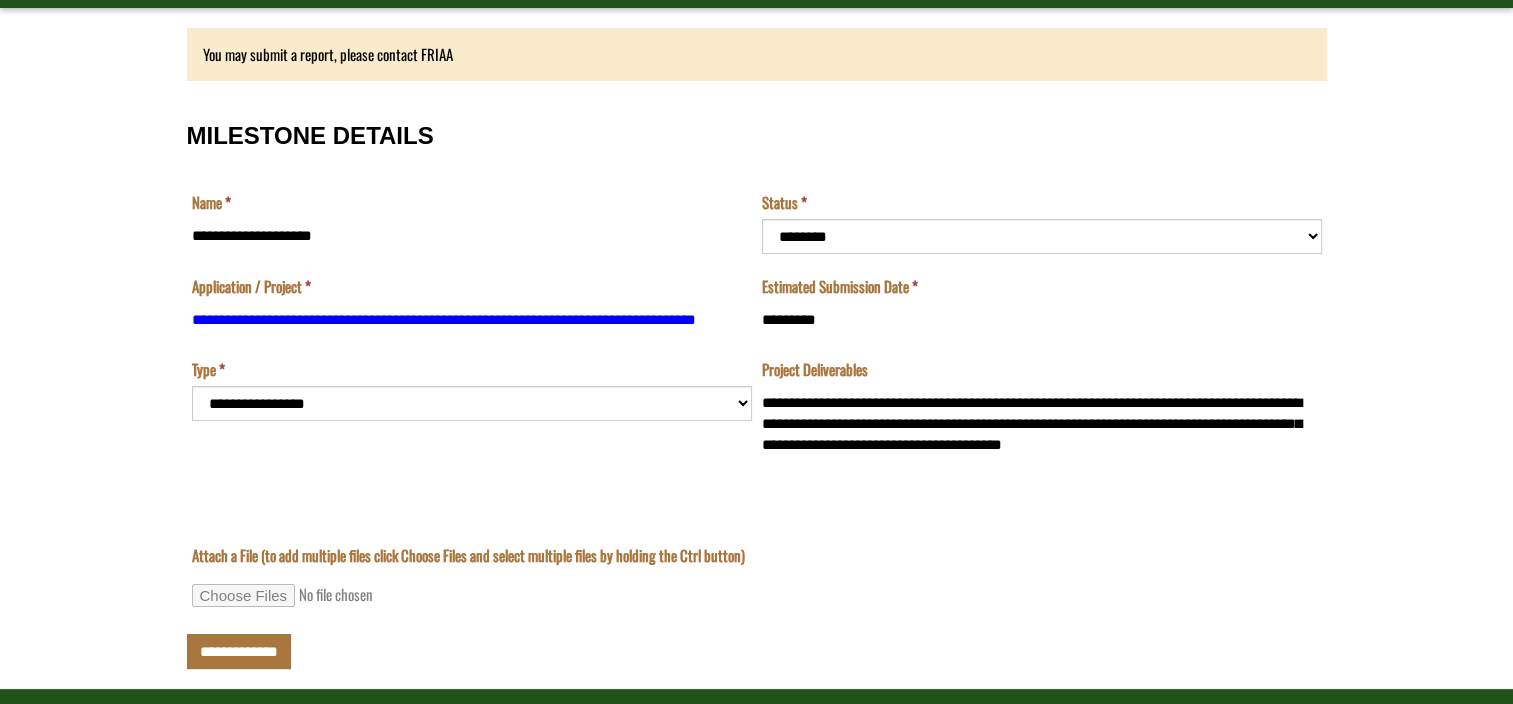 scroll, scrollTop: 200, scrollLeft: 0, axis: vertical 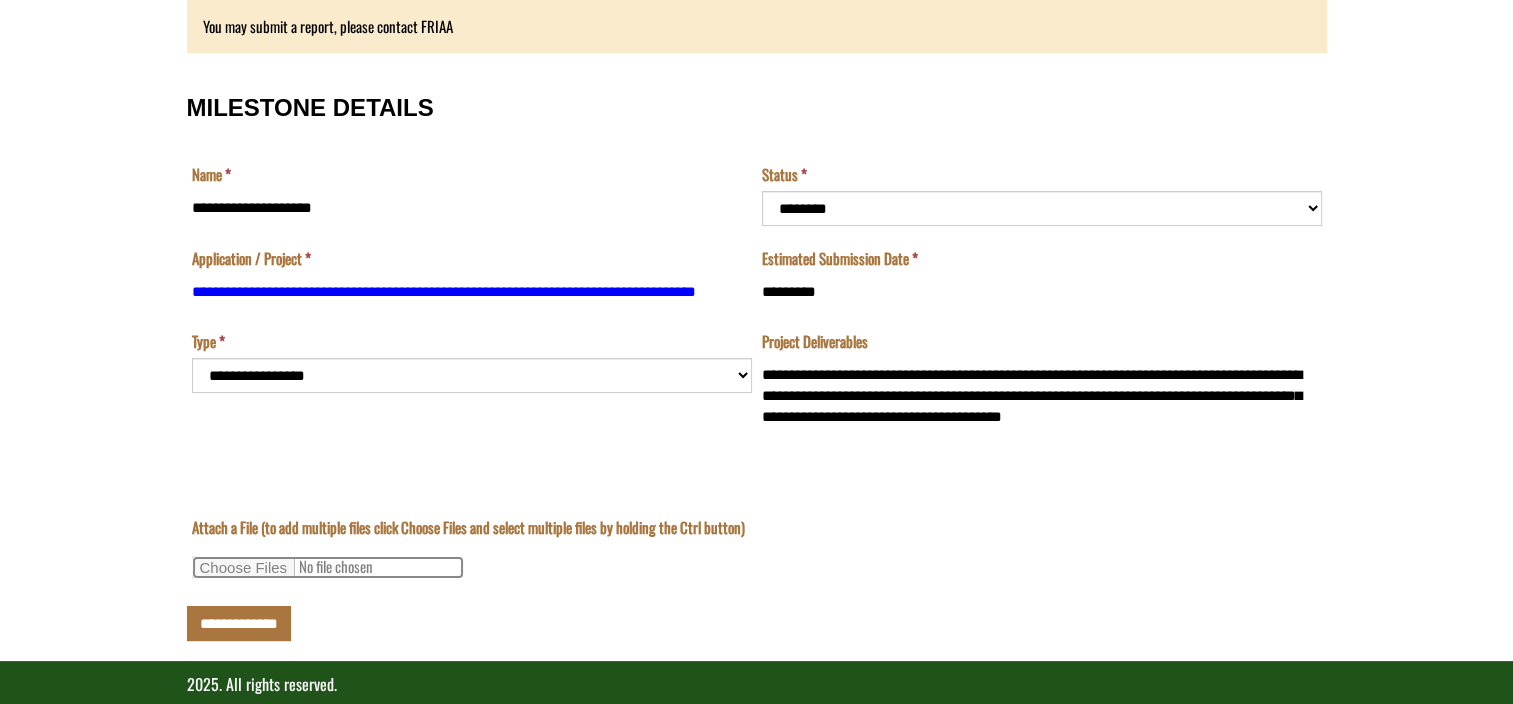 click on "Attach a File (to add multiple files click Choose Files and select multiple files by holding the Ctrl button)" at bounding box center [328, 567] 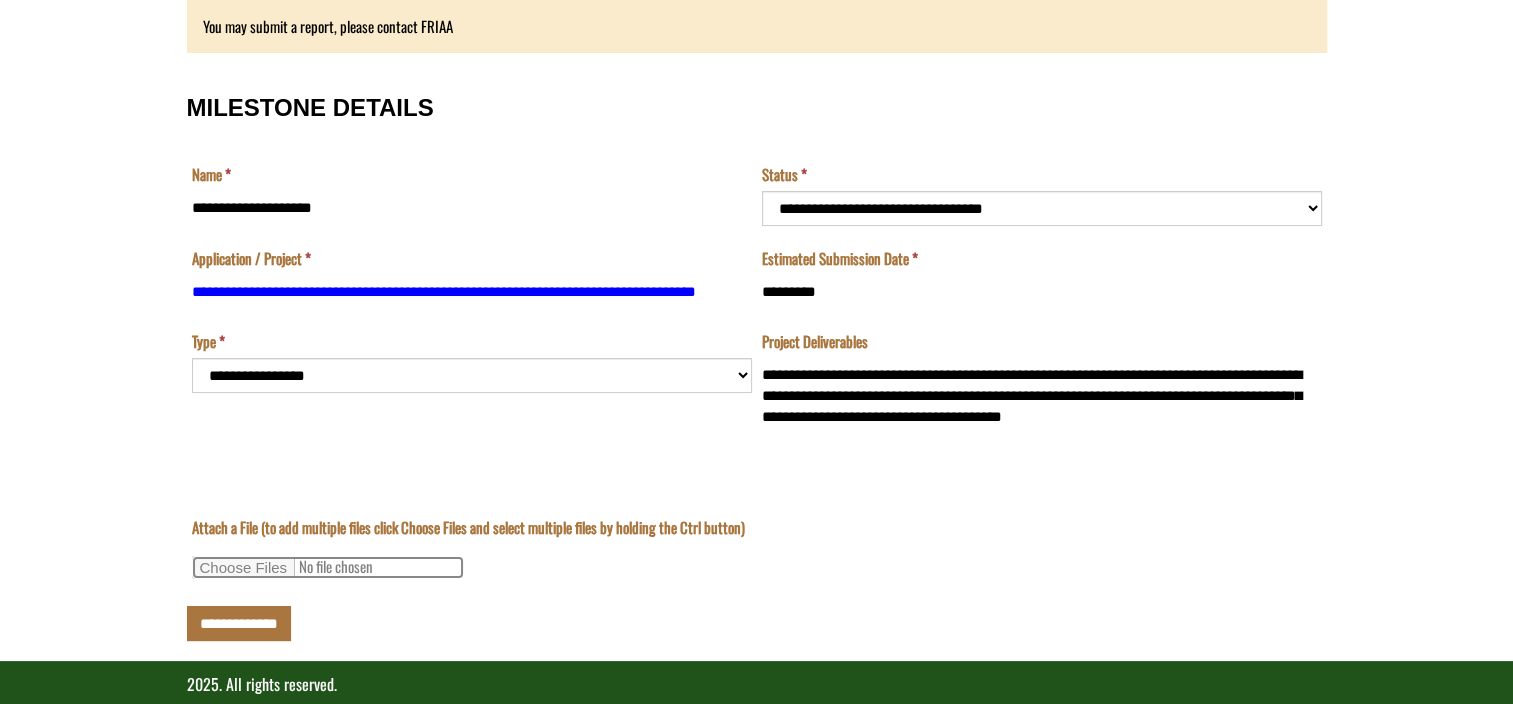 type on "**********" 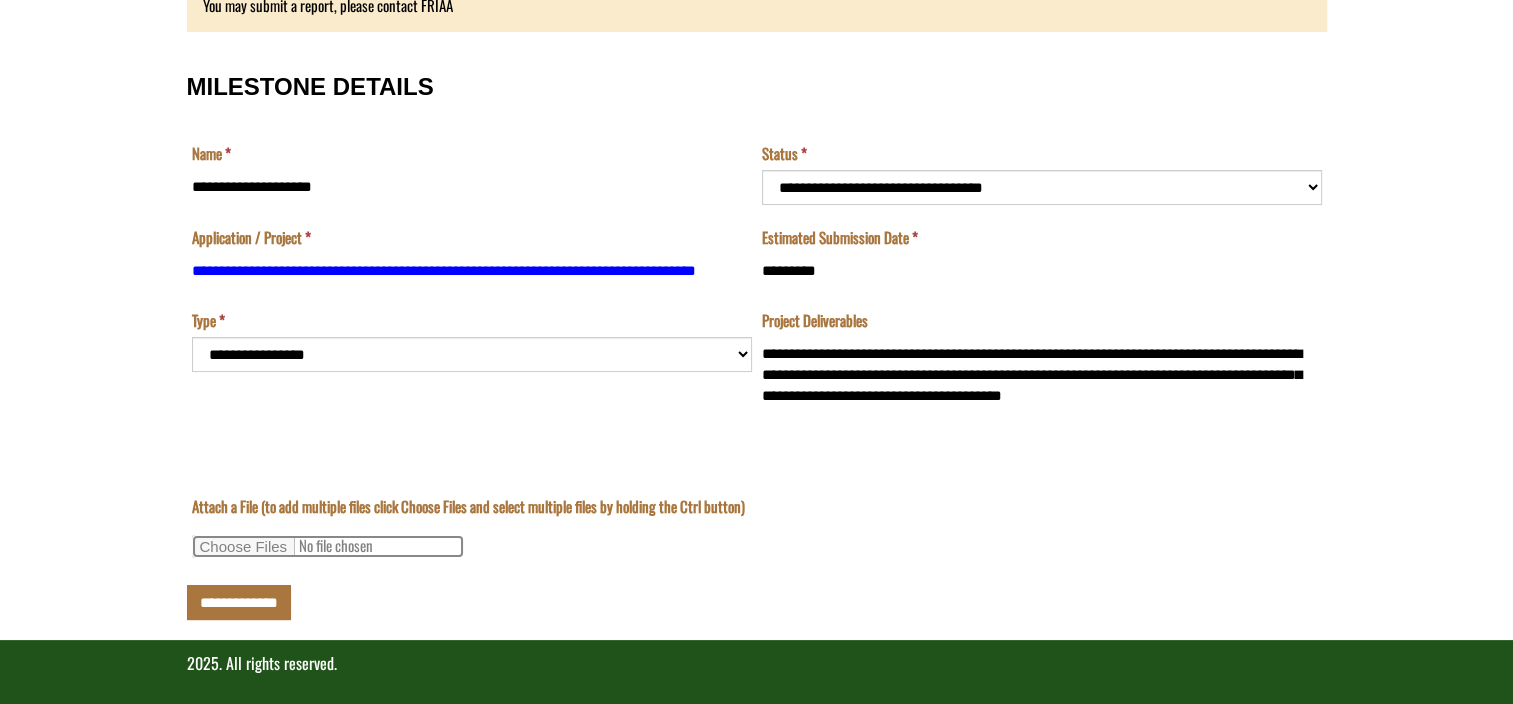 scroll, scrollTop: 228, scrollLeft: 0, axis: vertical 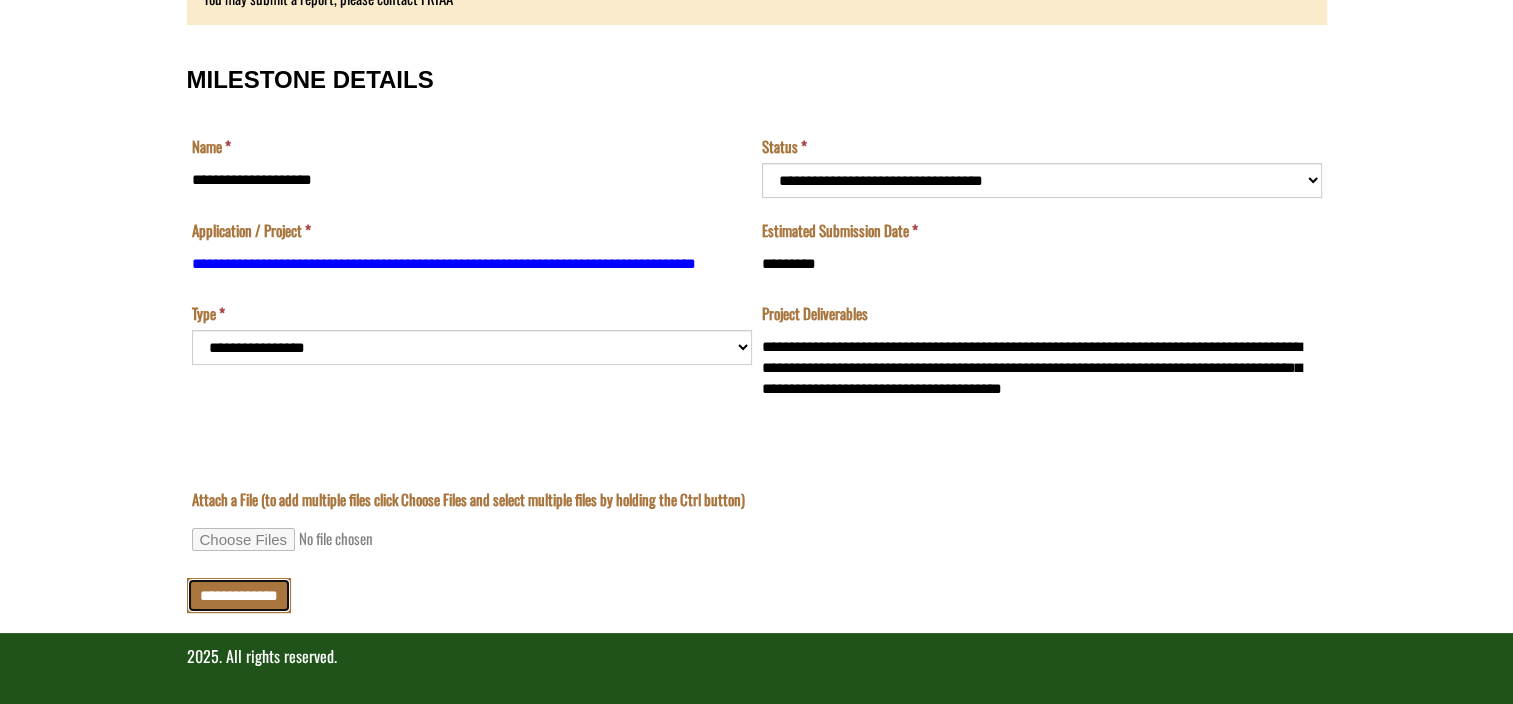 click on "**********" at bounding box center [239, 595] 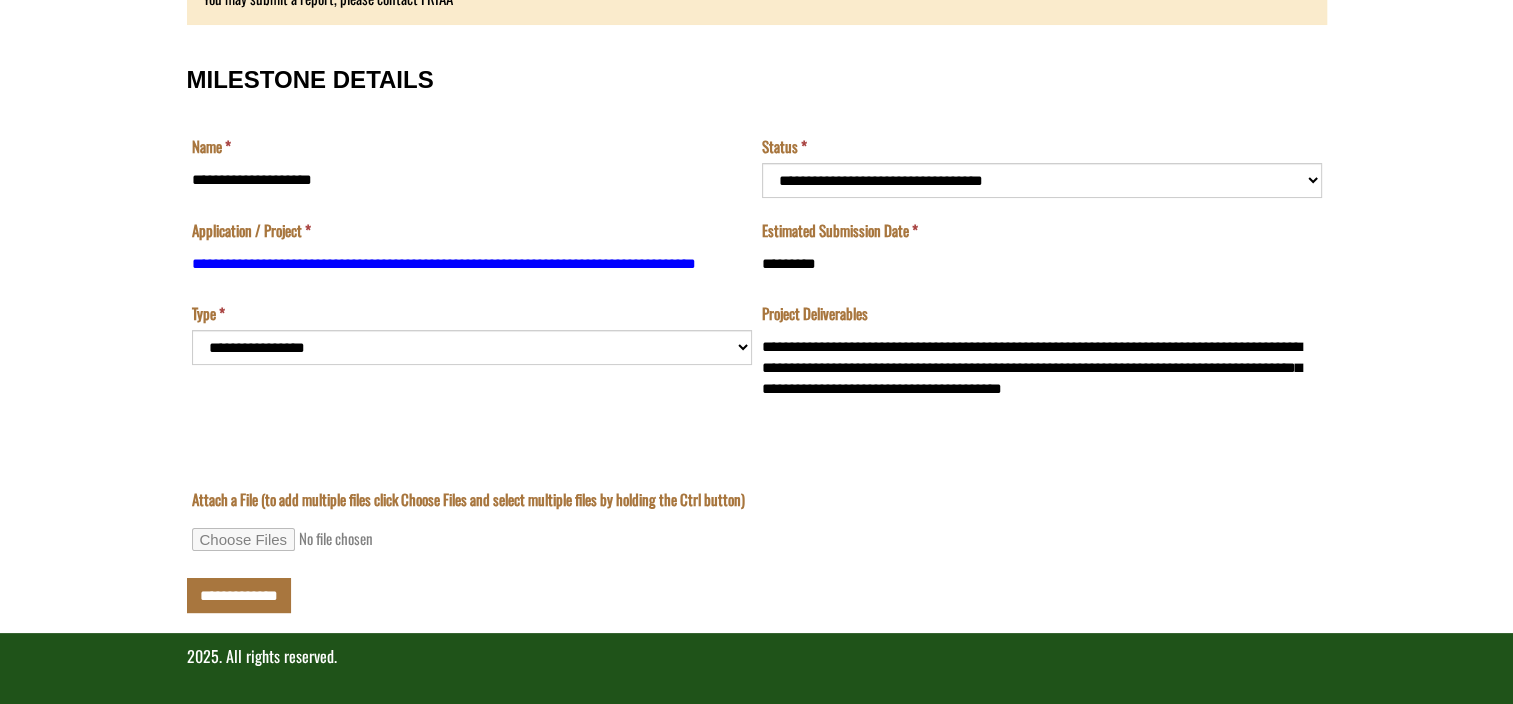 type on "**********" 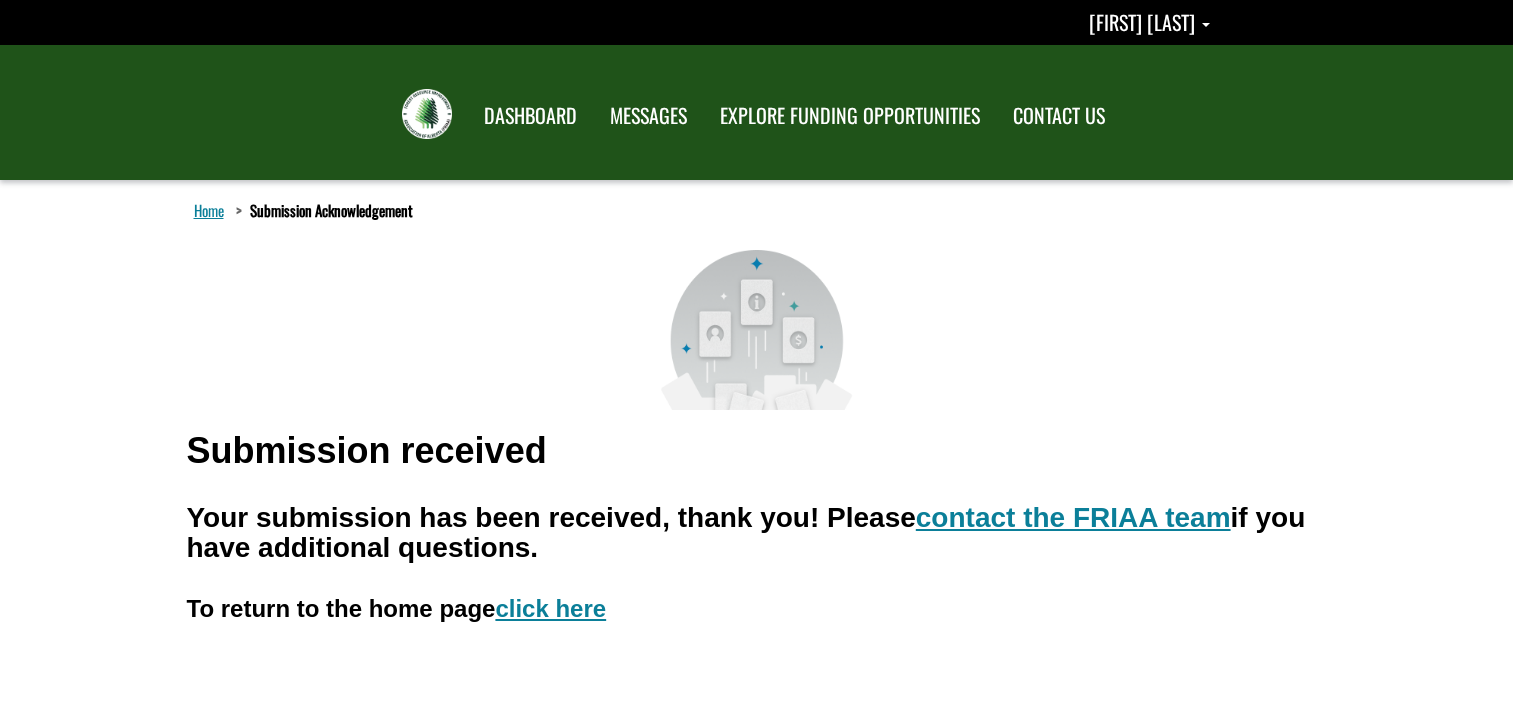 scroll, scrollTop: 0, scrollLeft: 0, axis: both 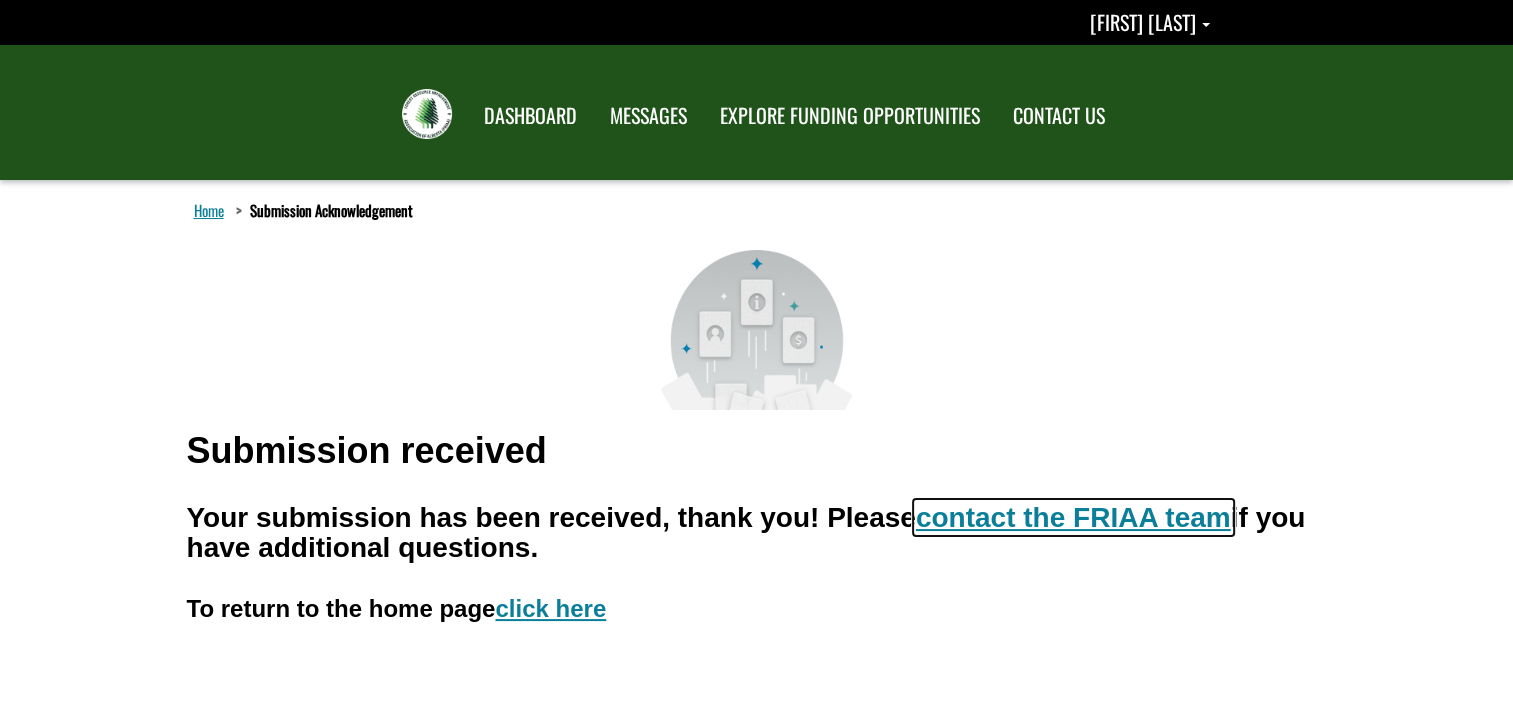 click on "contact the FRIAA team" at bounding box center (1073, 517) 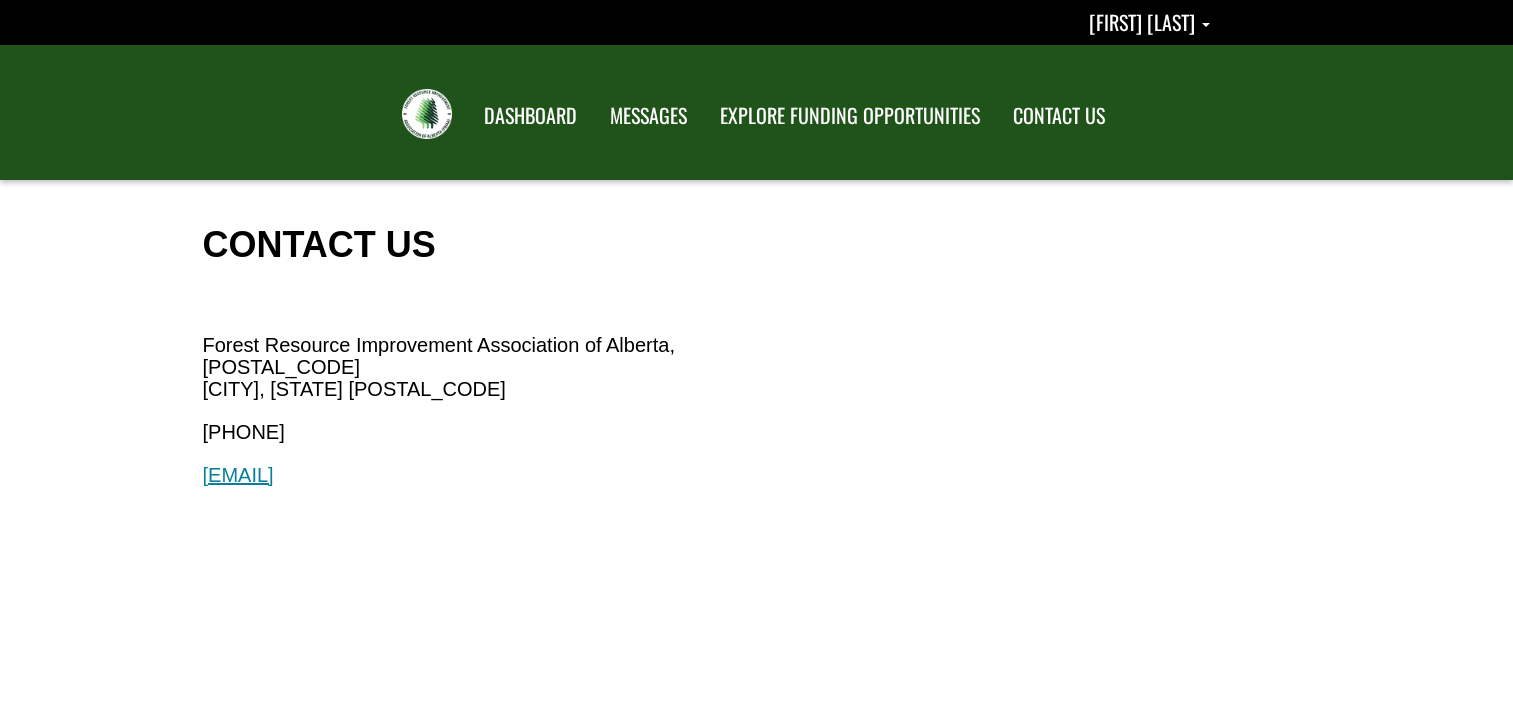 scroll, scrollTop: 0, scrollLeft: 0, axis: both 